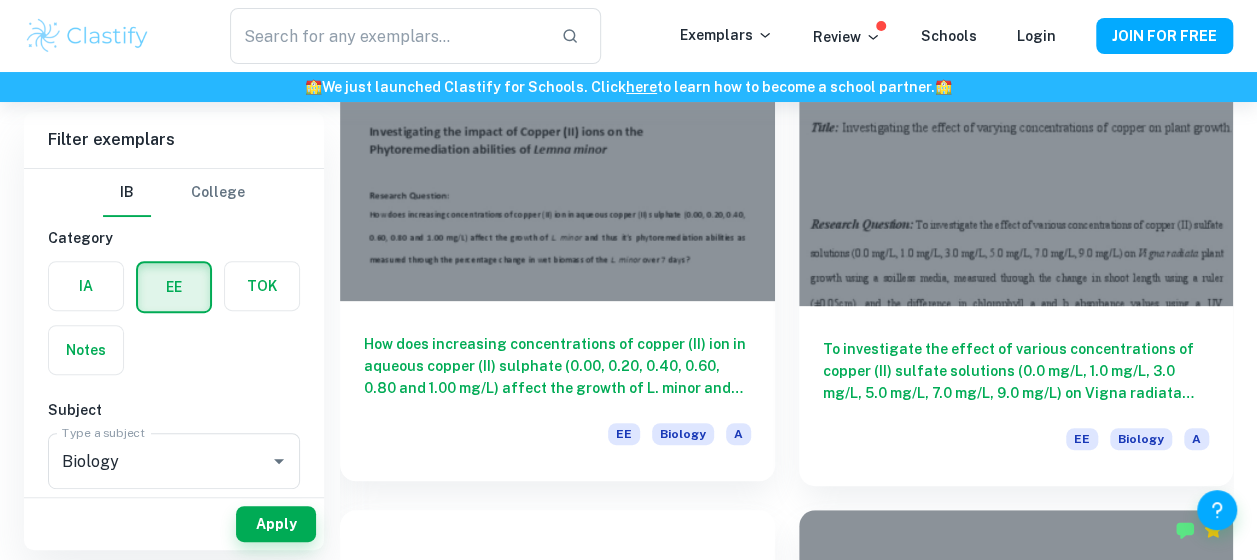 scroll, scrollTop: 274, scrollLeft: 0, axis: vertical 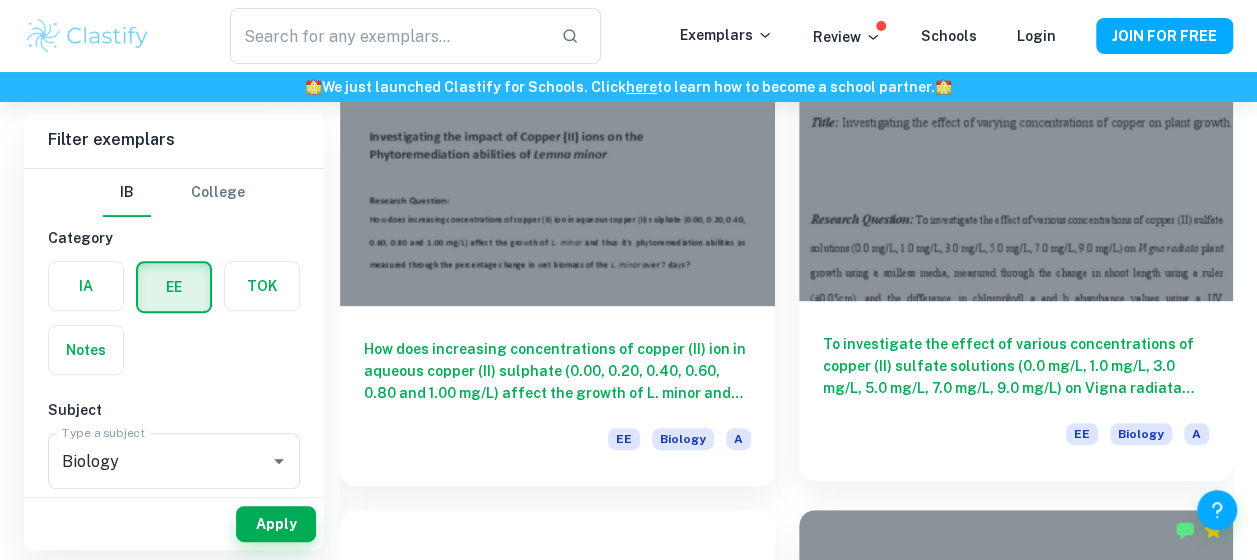 click at bounding box center (1016, 138) 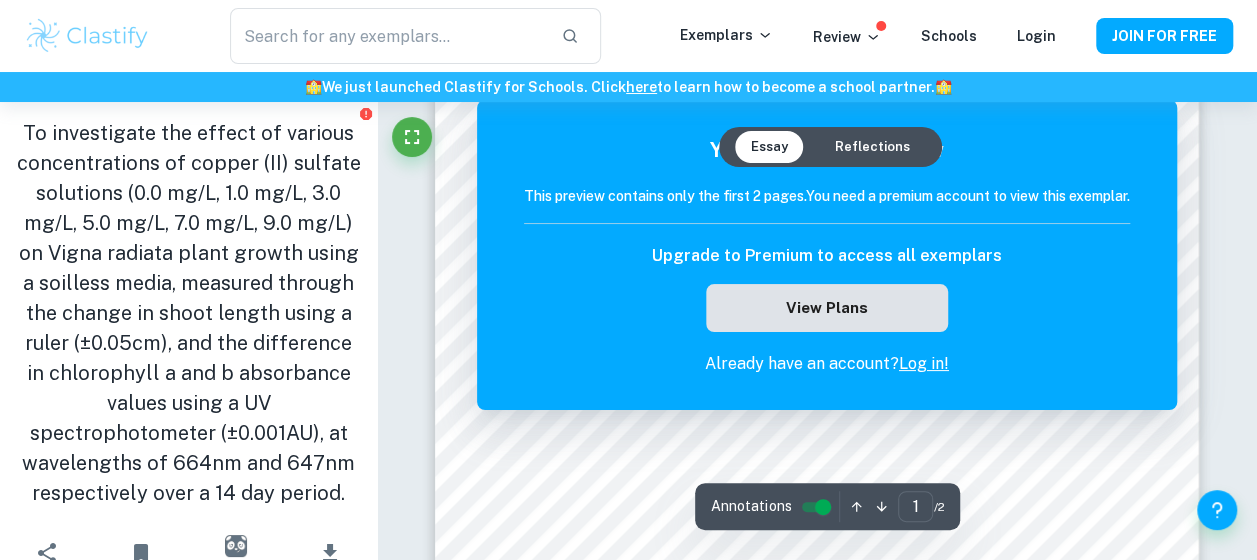 scroll, scrollTop: 0, scrollLeft: 0, axis: both 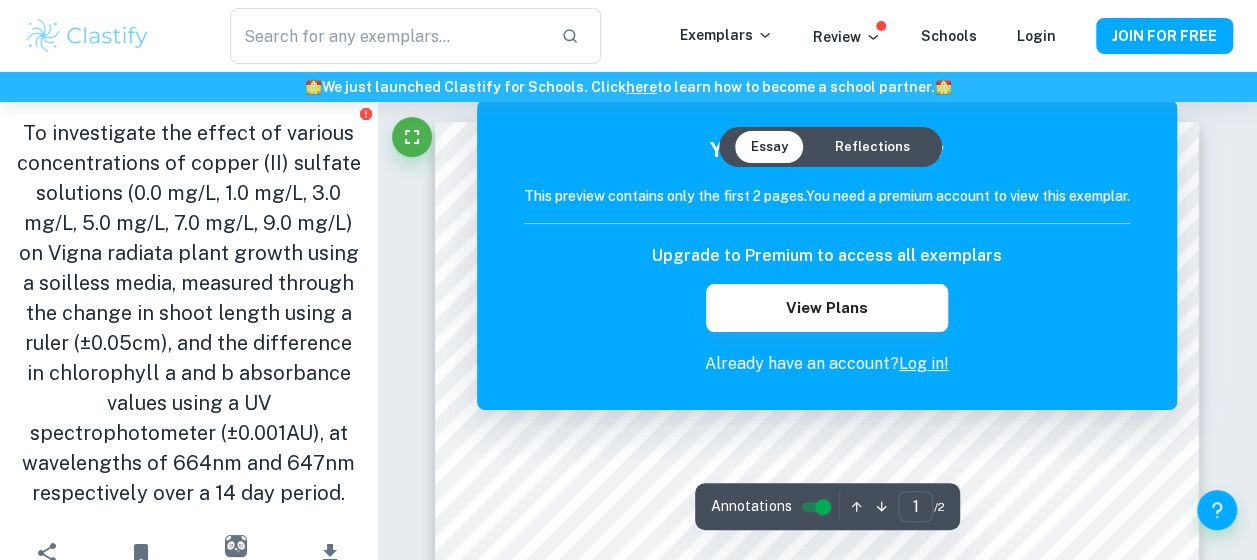 click on "You're viewing a preview This preview contains only the first 2 pages.  You need a premium account to view this exemplar. Upgrade to Premium to access all exemplars View Plans   Already have an account?  Log in!" at bounding box center (827, 255) 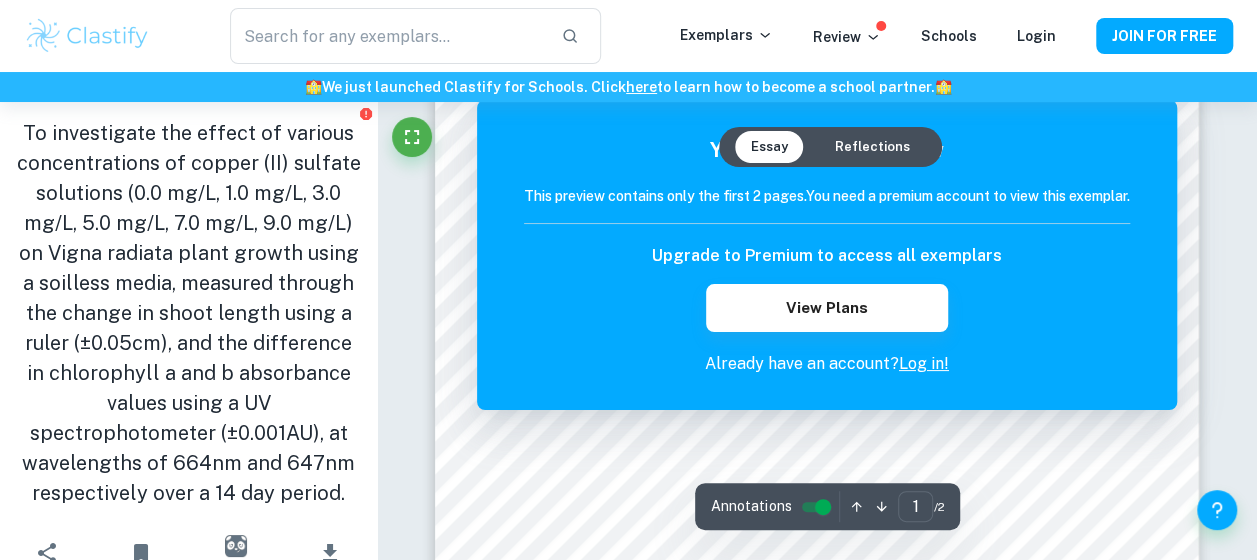 scroll, scrollTop: 174, scrollLeft: 0, axis: vertical 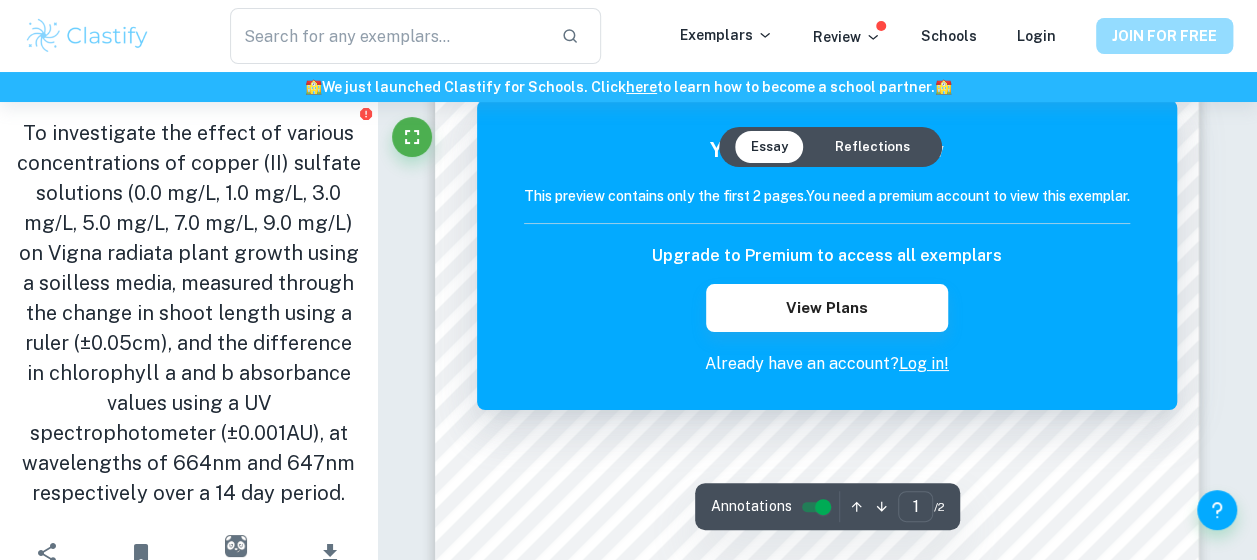 click on "JOIN FOR FREE" at bounding box center (1164, 36) 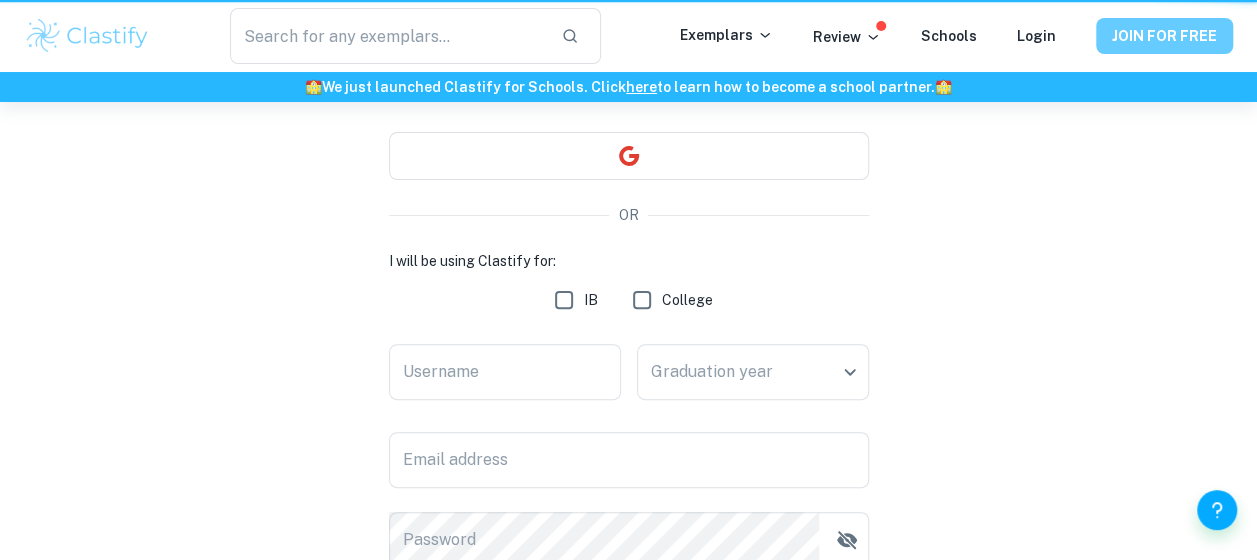 scroll, scrollTop: 0, scrollLeft: 0, axis: both 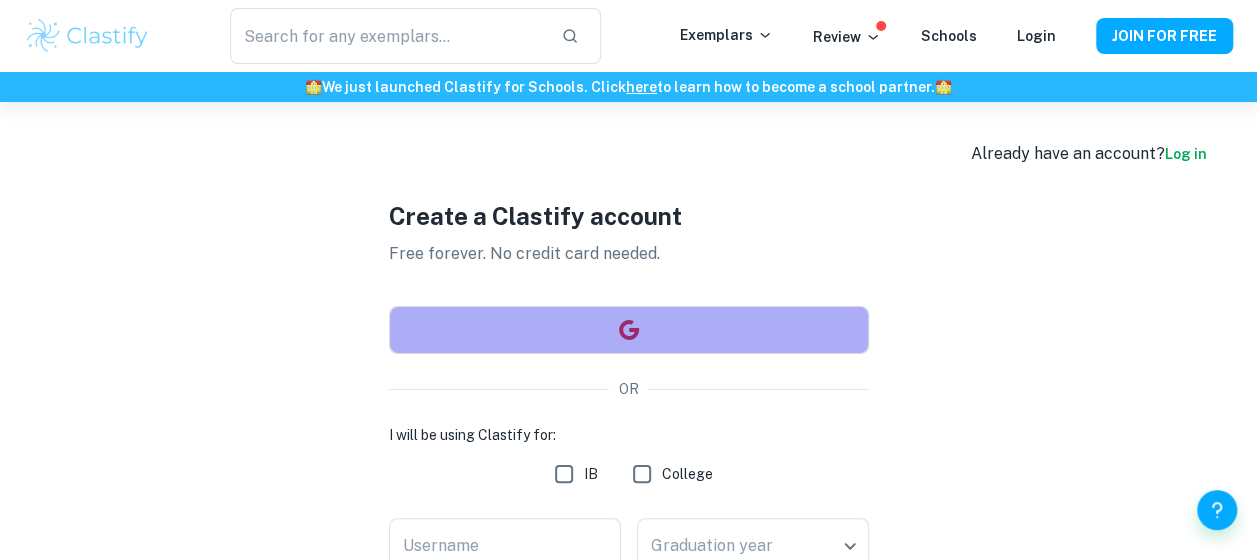 click at bounding box center [629, 330] 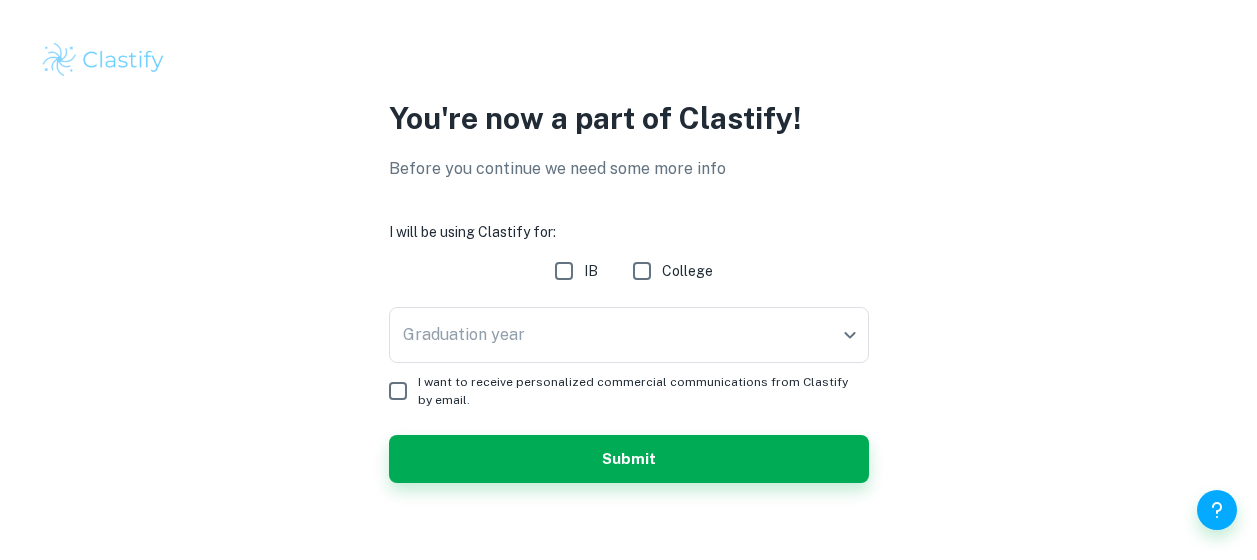 scroll, scrollTop: 0, scrollLeft: 0, axis: both 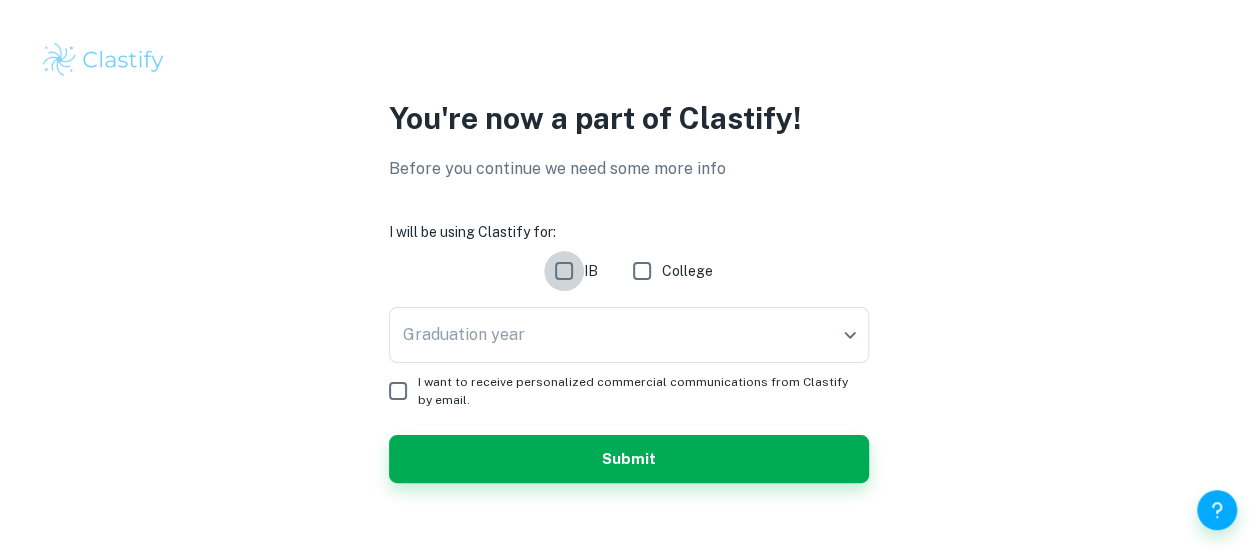 click on "IB" at bounding box center [564, 271] 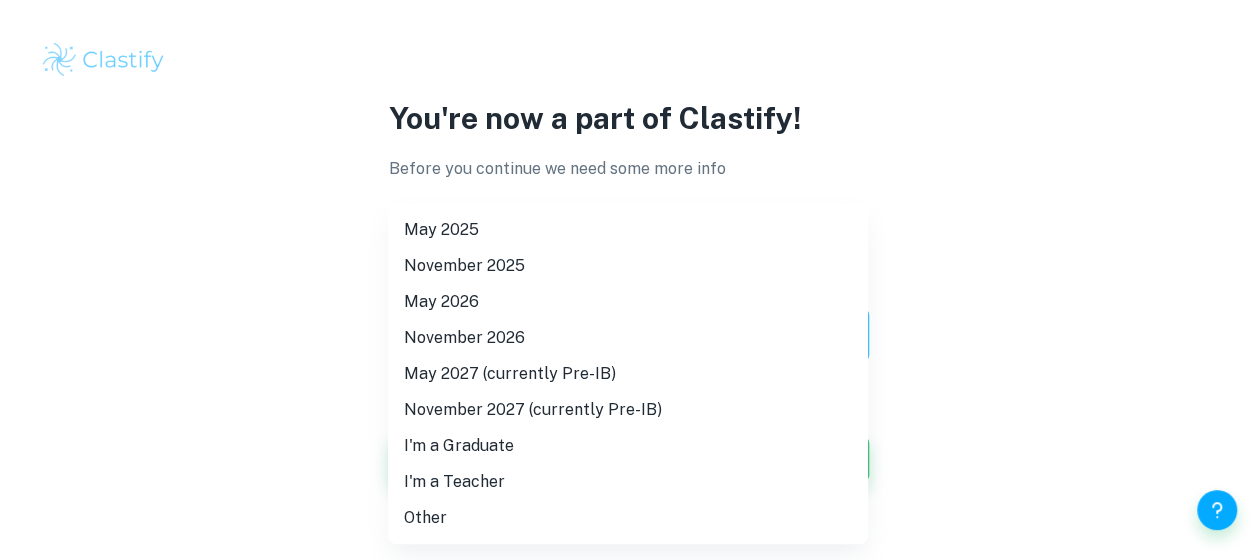 click on "We value your privacy We use cookies to enhance your browsing experience, serve personalised ads or content, and analyse our traffic. By clicking "Accept All", you consent to our use of cookies.   Cookie Policy Customise   Reject All   Accept All   Customise Consent Preferences   We use cookies to help you navigate efficiently and perform certain functions. You will find detailed information about all cookies under each consent category below. The cookies that are categorised as "Necessary" are stored on your browser as they are essential for enabling the basic functionalities of the site. ...  Show more For more information on how Google's third-party cookies operate and handle your data, see:   Google Privacy Policy Necessary Always Active Necessary cookies are required to enable the basic features of this site, such as providing secure log-in or adjusting your consent preferences. These cookies do not store any personally identifiable data. Functional Analytics Performance Advertisement Uncategorised" at bounding box center [628, 280] 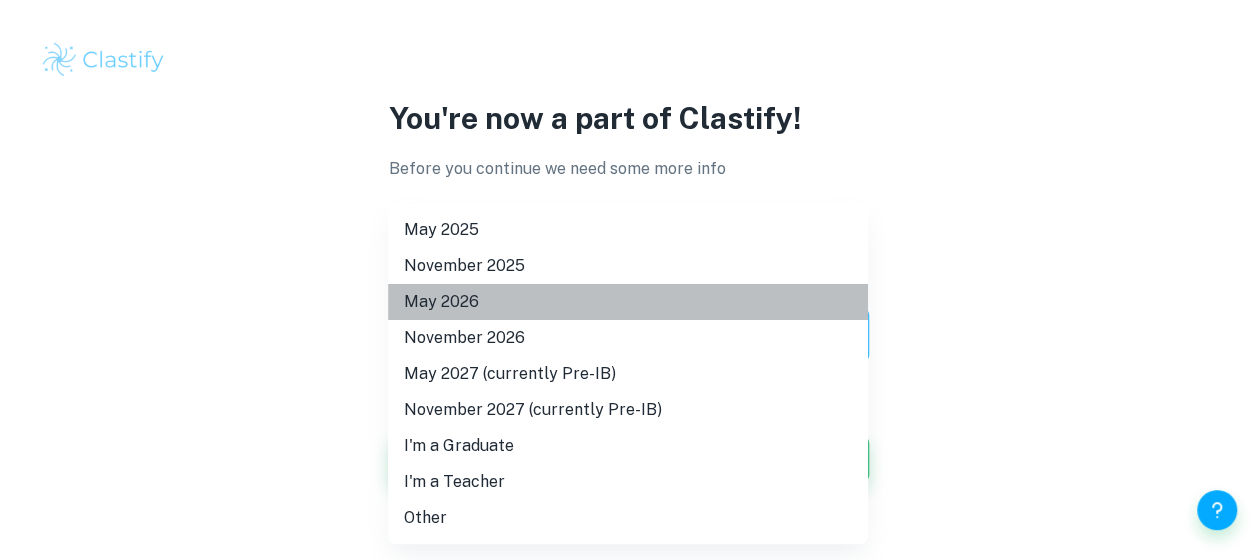 click on "May 2026" at bounding box center [628, 302] 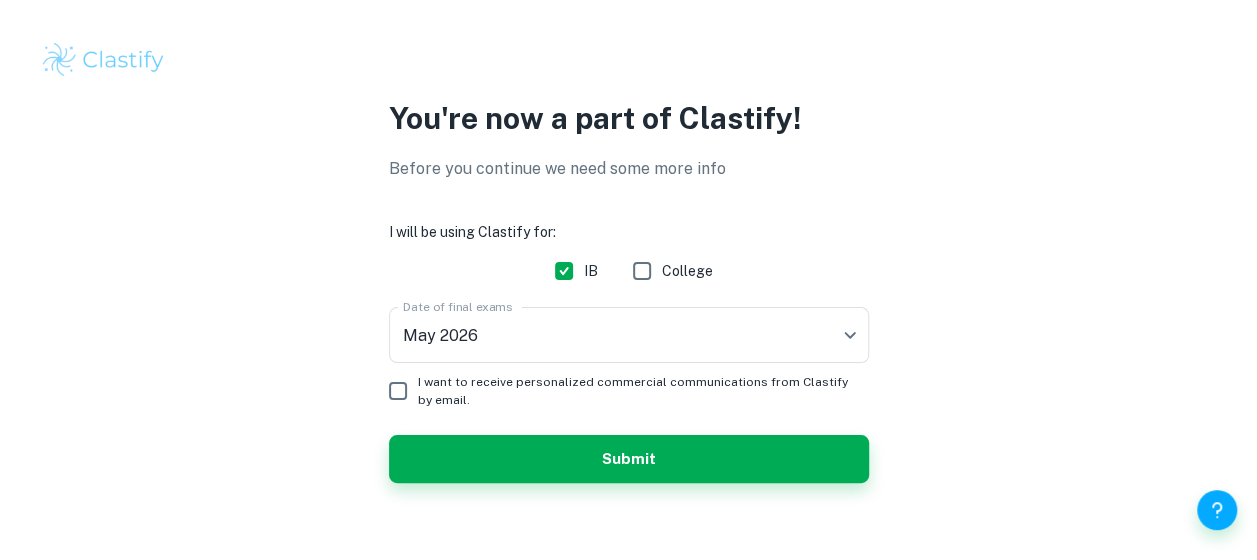 click on "I want to receive personalized commercial communications from Clastify by email." at bounding box center [398, 391] 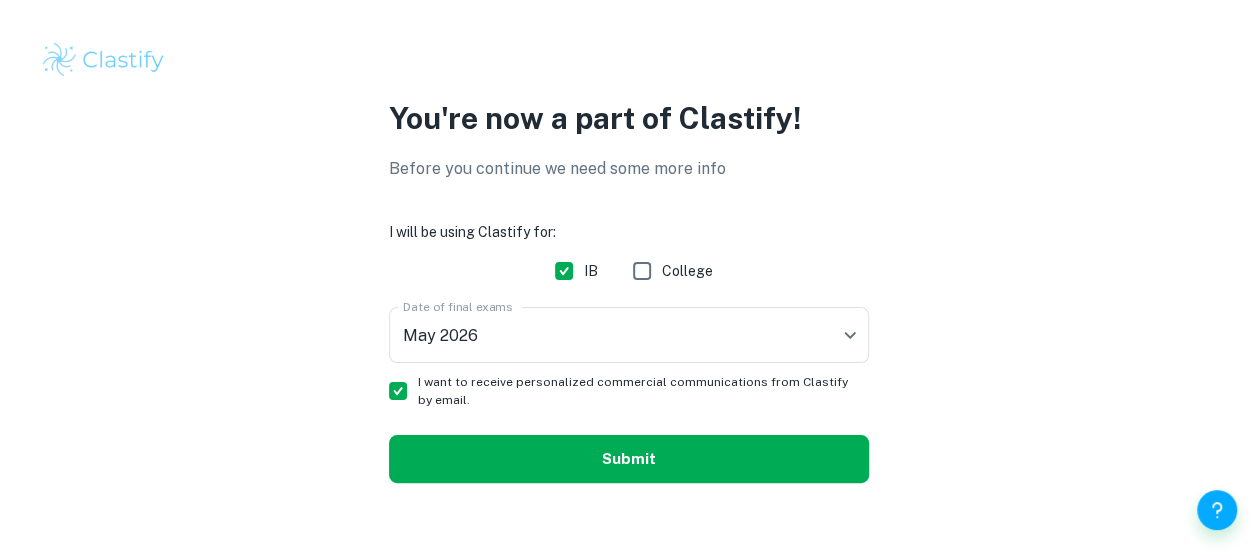 click on "Submit" at bounding box center [629, 459] 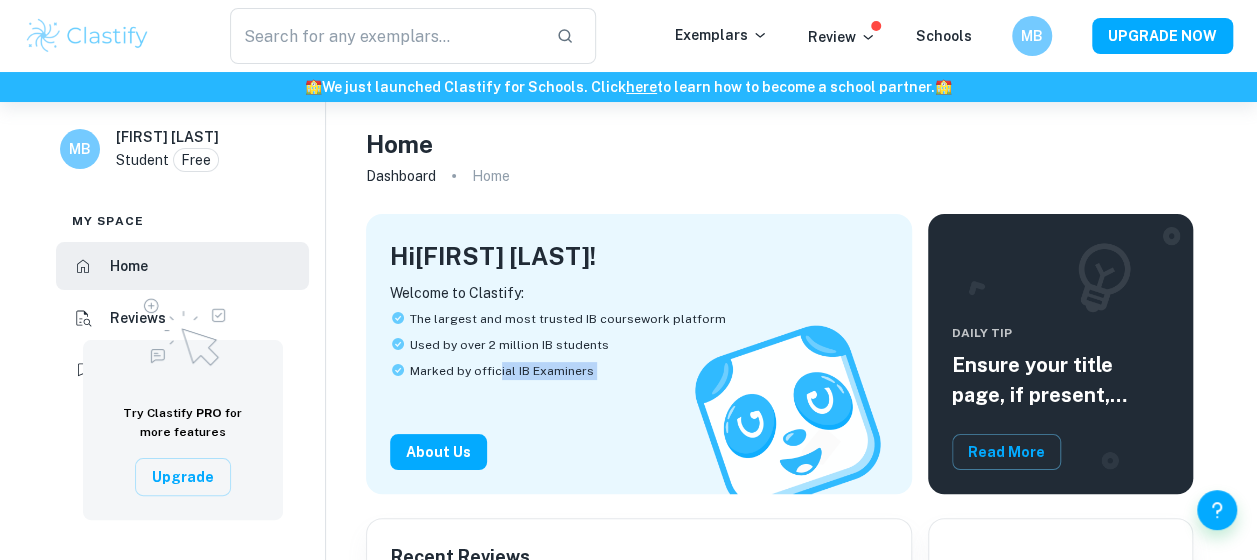 drag, startPoint x: 492, startPoint y: 460, endPoint x: 498, endPoint y: 413, distance: 47.38143 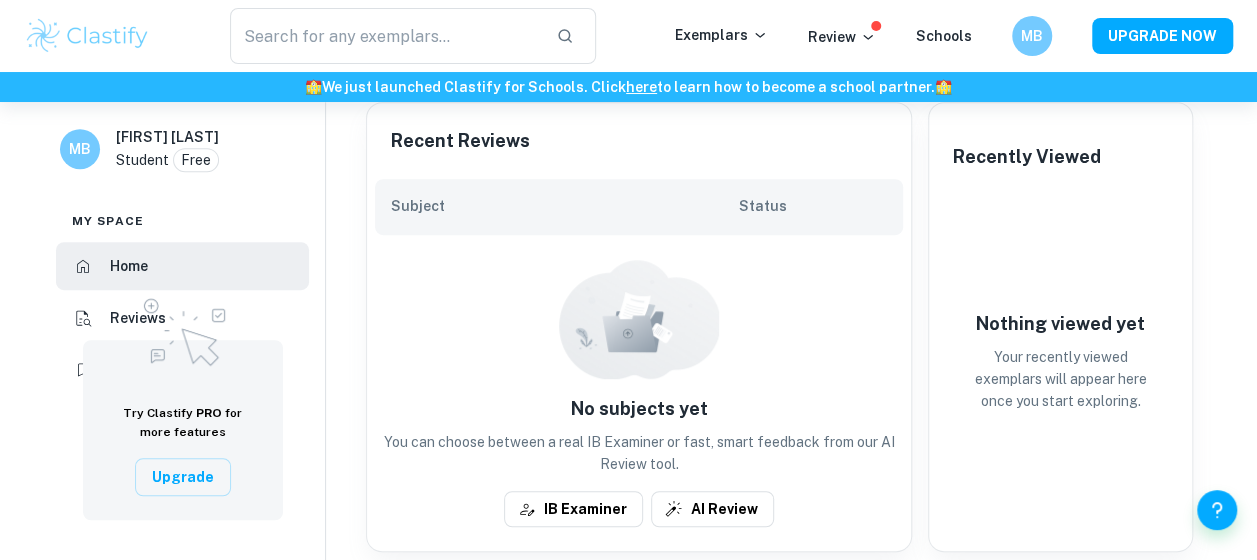 scroll, scrollTop: 425, scrollLeft: 0, axis: vertical 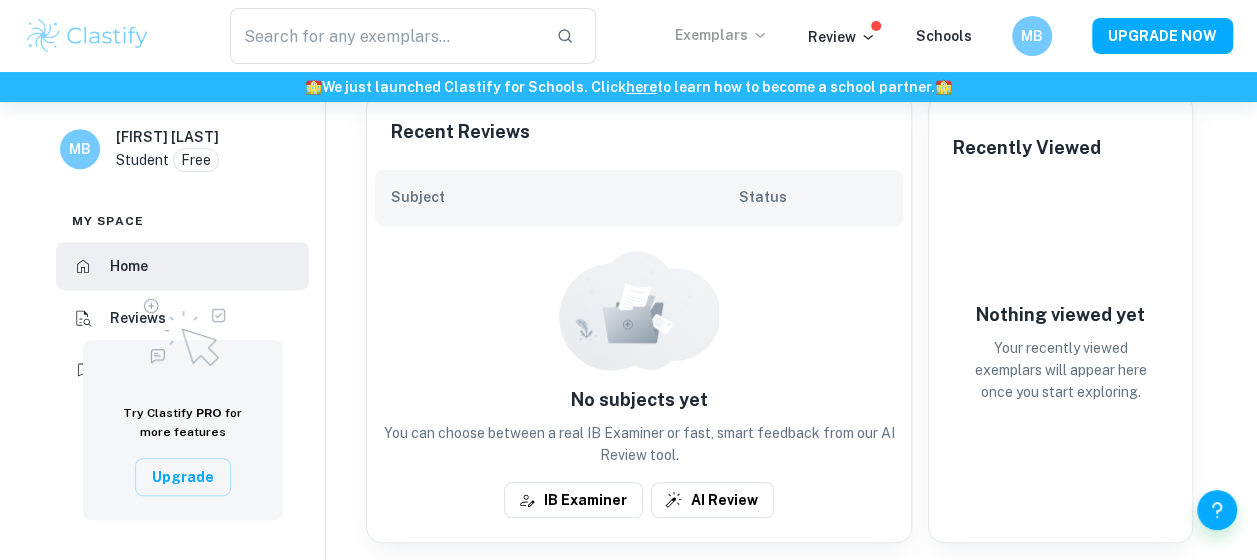 click 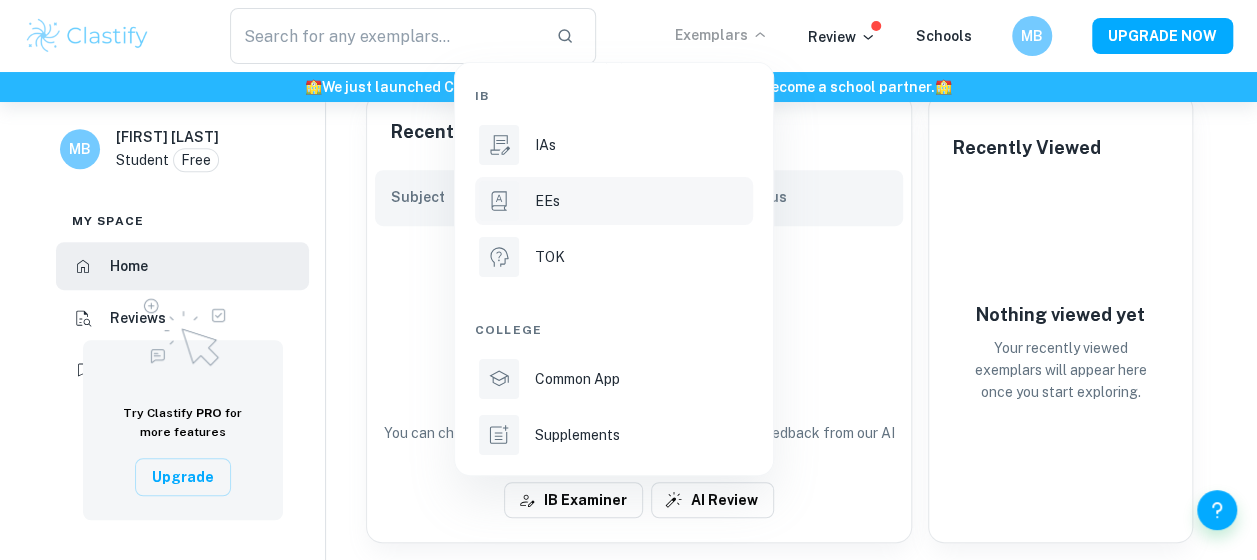 click on "EEs" at bounding box center (614, 201) 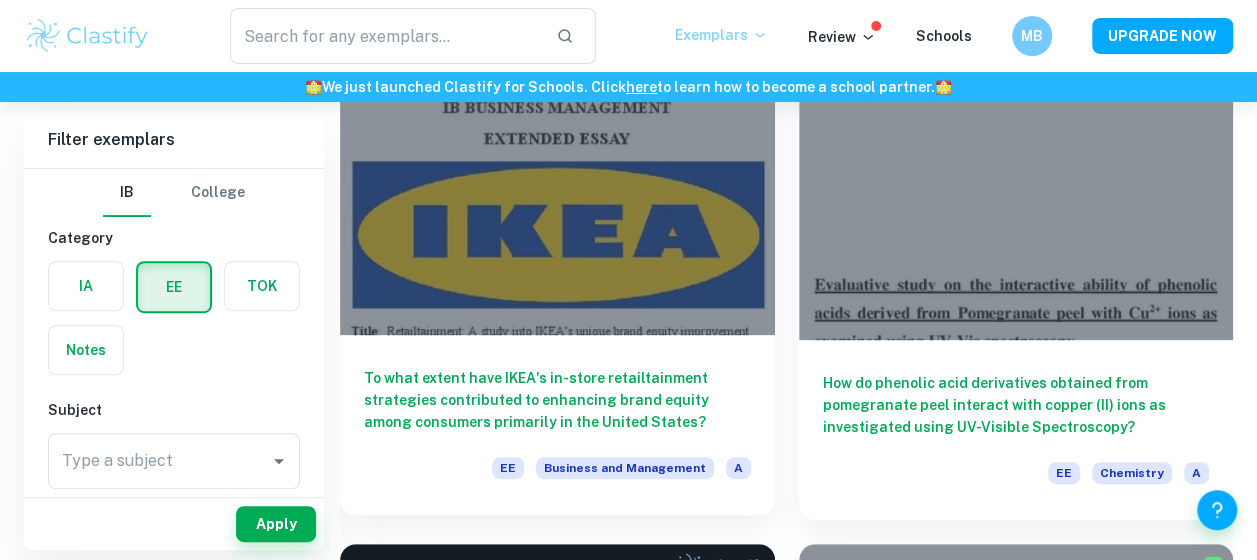 scroll, scrollTop: 241, scrollLeft: 0, axis: vertical 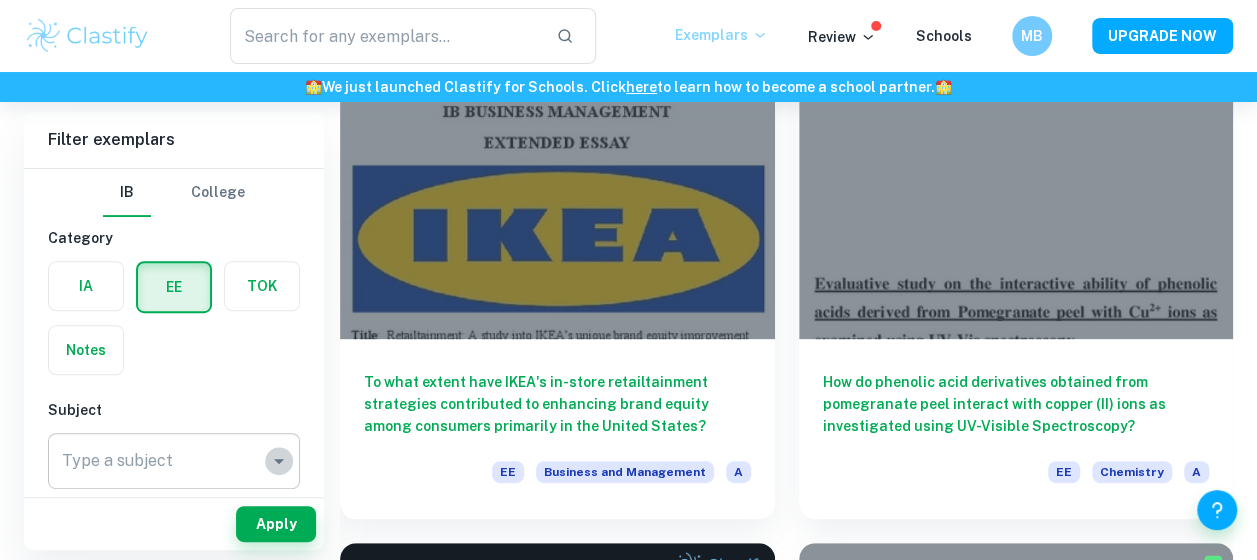 click 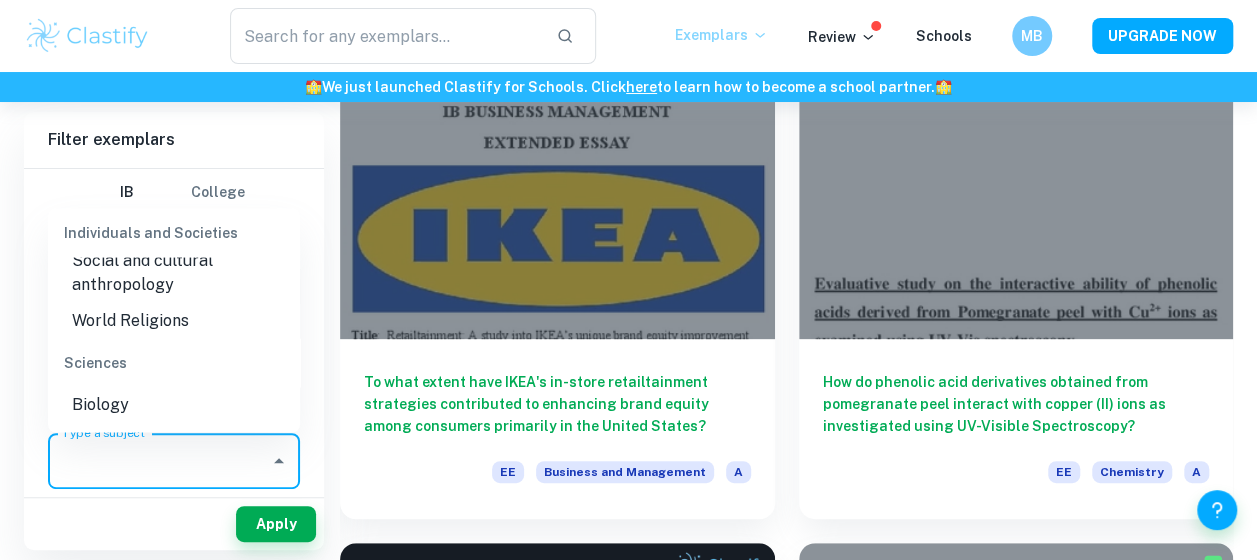 scroll, scrollTop: 2148, scrollLeft: 0, axis: vertical 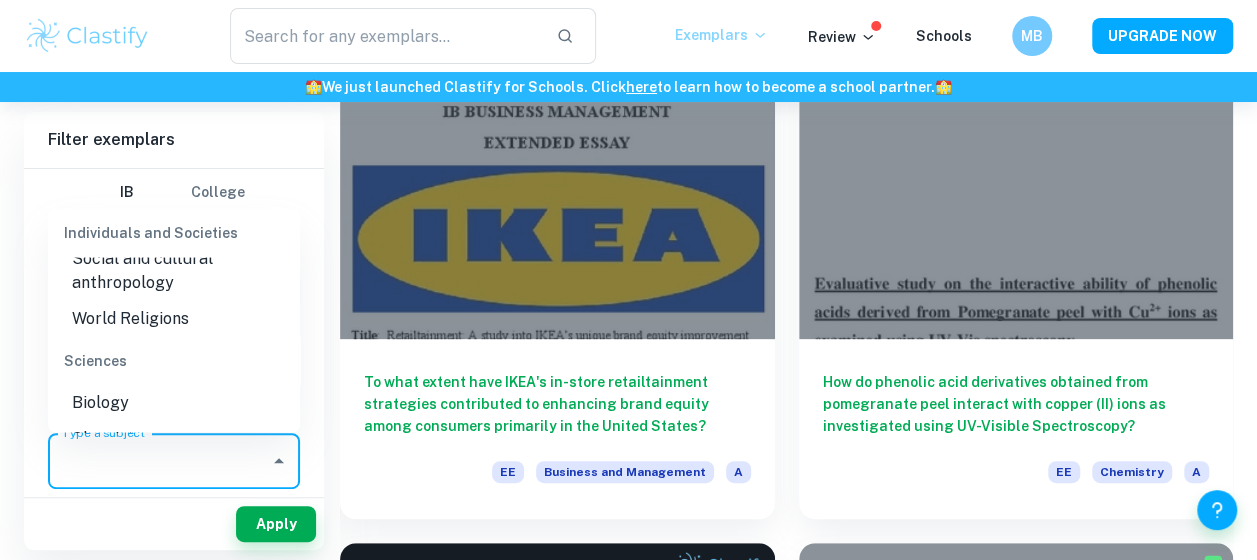 click on "Biology" at bounding box center [174, 402] 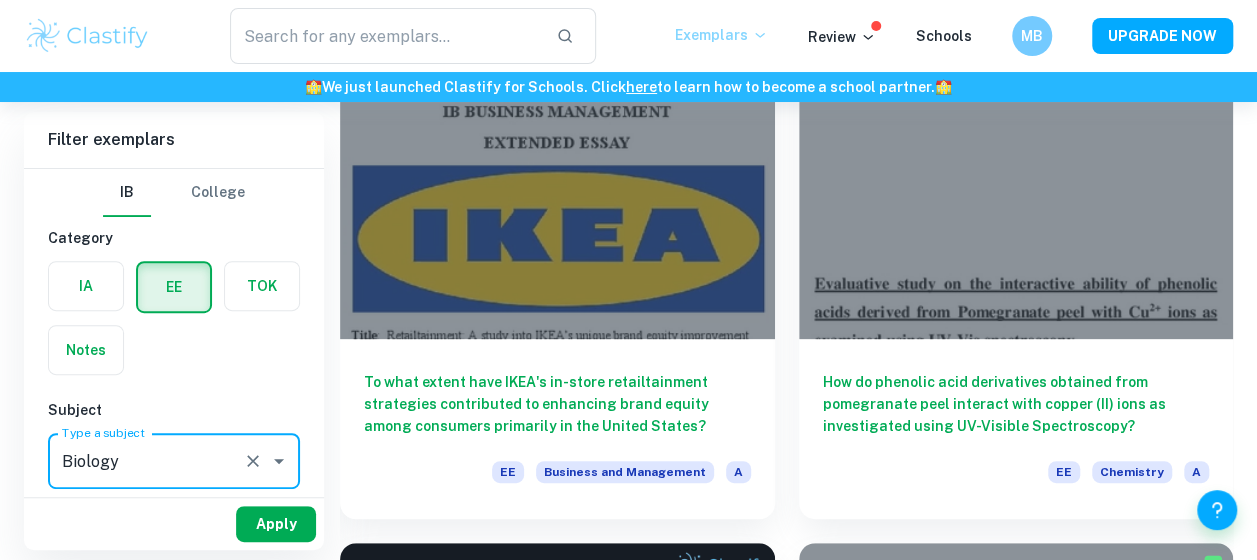 click on "Apply" at bounding box center (276, 524) 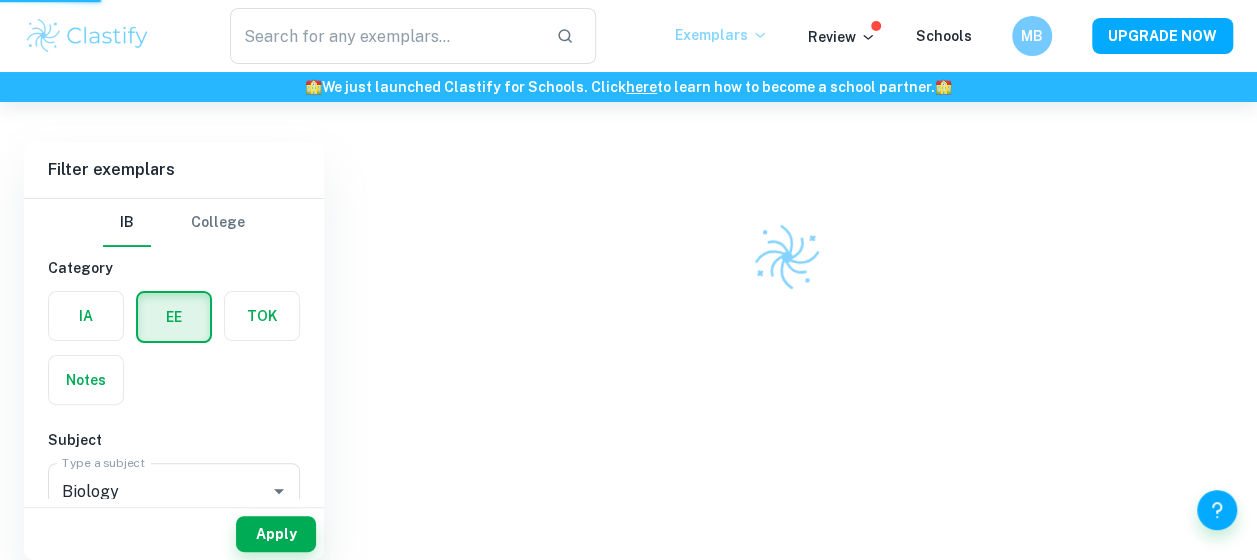 scroll, scrollTop: 102, scrollLeft: 0, axis: vertical 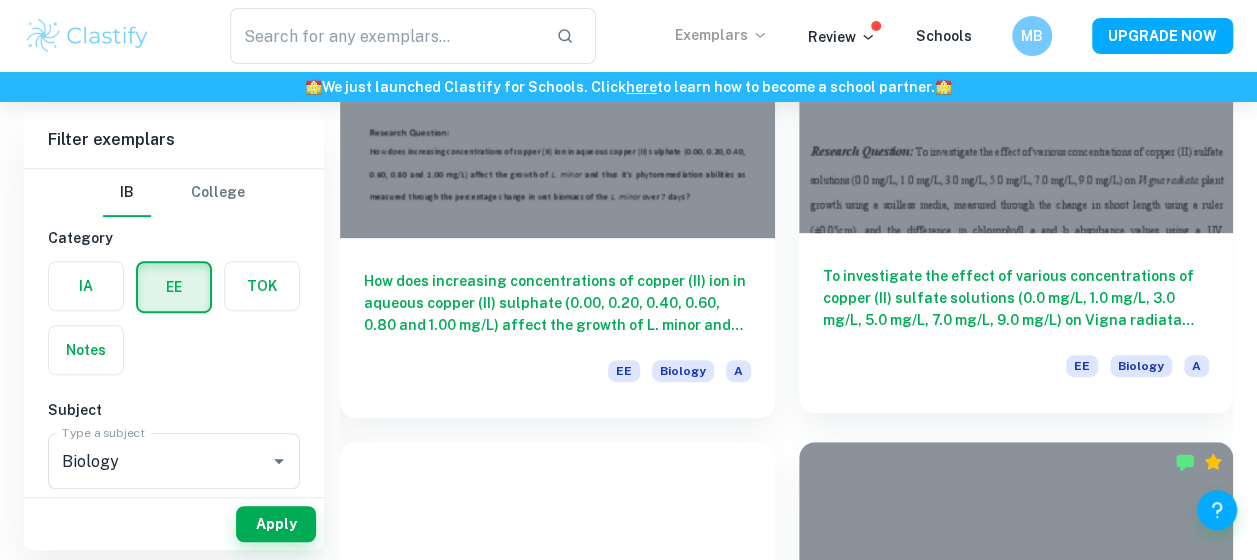 click on "To investigate the effect of various concentrations of copper (II) sulfate solutions (0.0 mg/L, 1.0 mg/L, 3.0 mg/L, 5.0 mg/L, 7.0 mg/L, 9.0 mg/L) on Vigna radiata plant growth using a soilless media, measured through the change in shoot length using a ruler (±0.05cm), and the difference in chlorophyll a and b absorbance values using a UV spectrophotometer (±0.001AU), at wavelengths of 664nm and 647nm respectively over a 14 day period." at bounding box center (1016, 298) 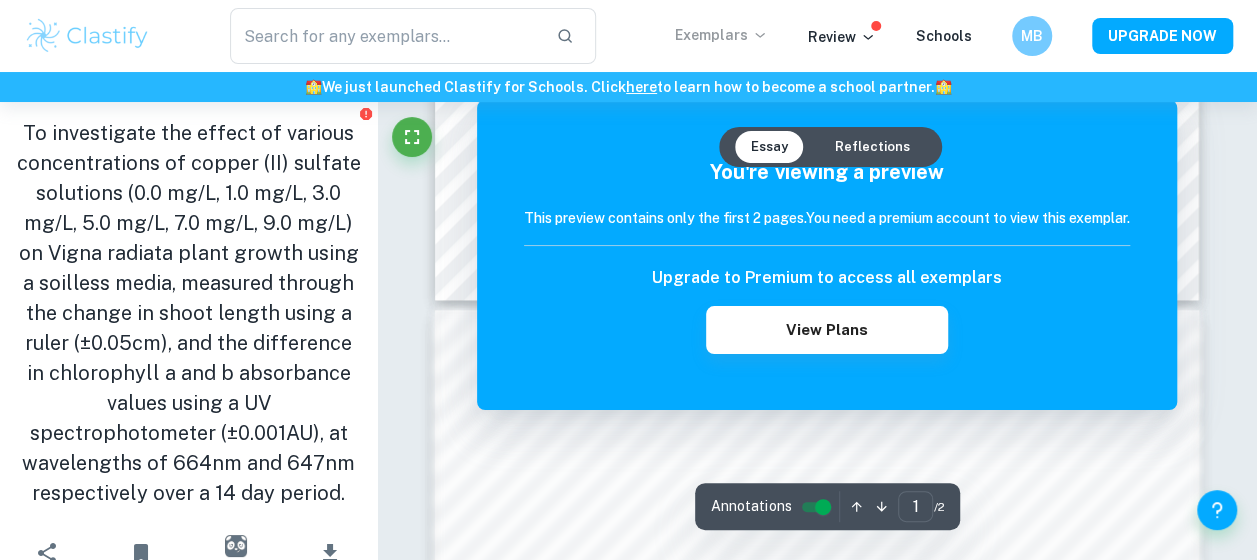 scroll, scrollTop: 896, scrollLeft: 0, axis: vertical 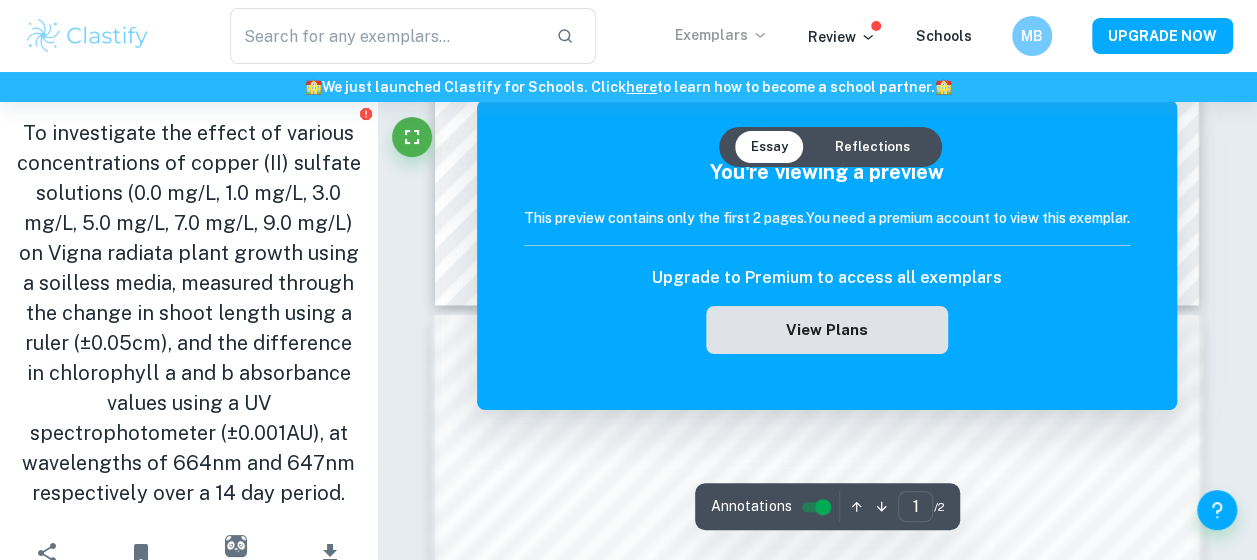 click on "View Plans" at bounding box center [827, 330] 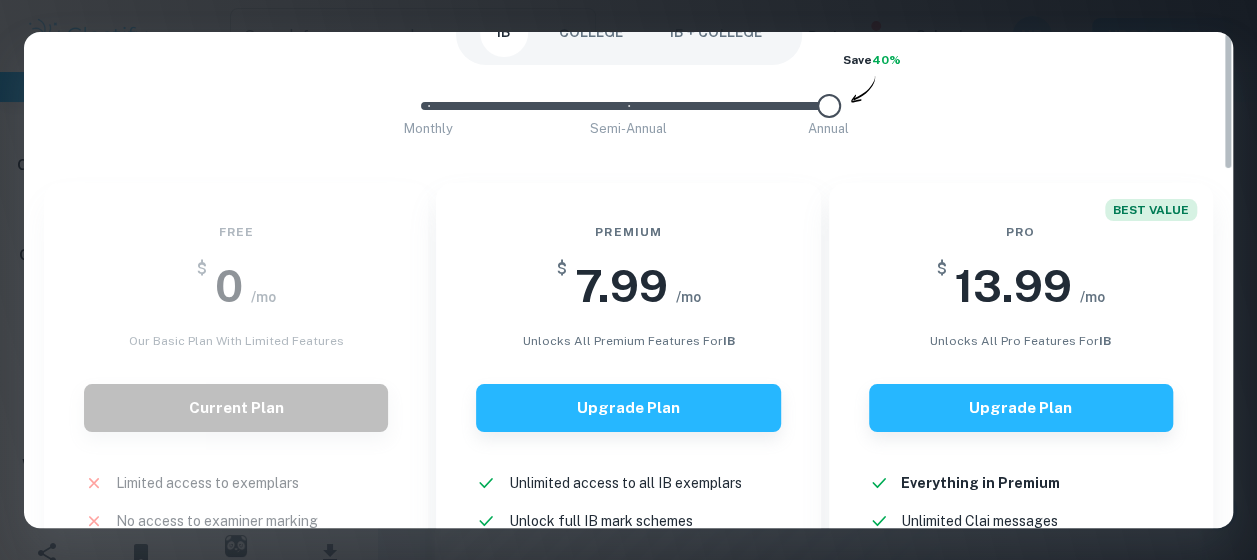 scroll, scrollTop: 0, scrollLeft: 0, axis: both 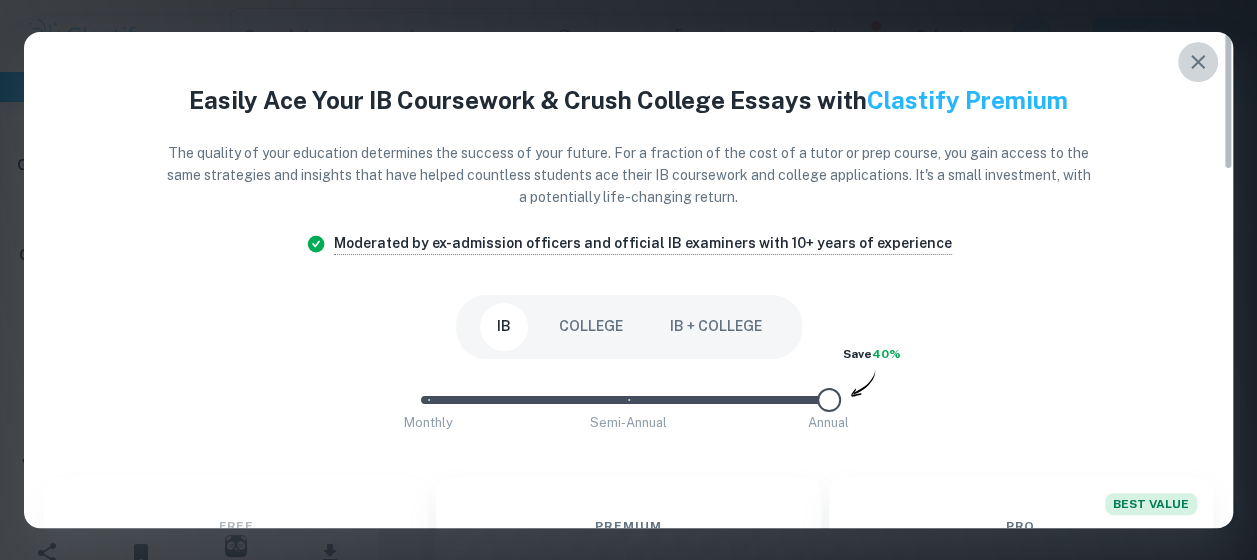 click 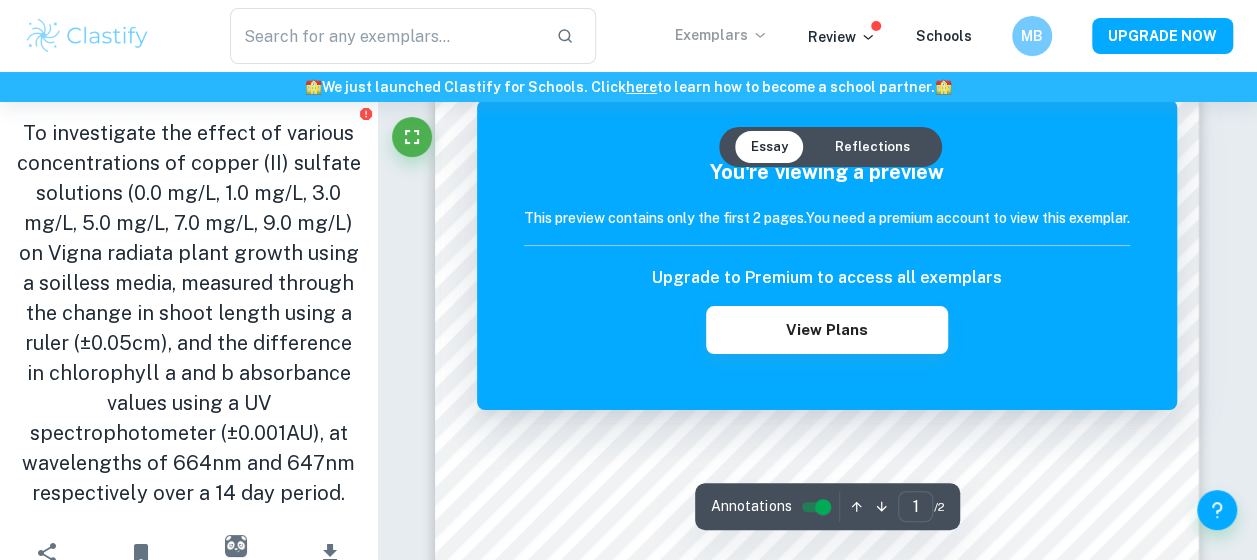 scroll, scrollTop: 0, scrollLeft: 0, axis: both 